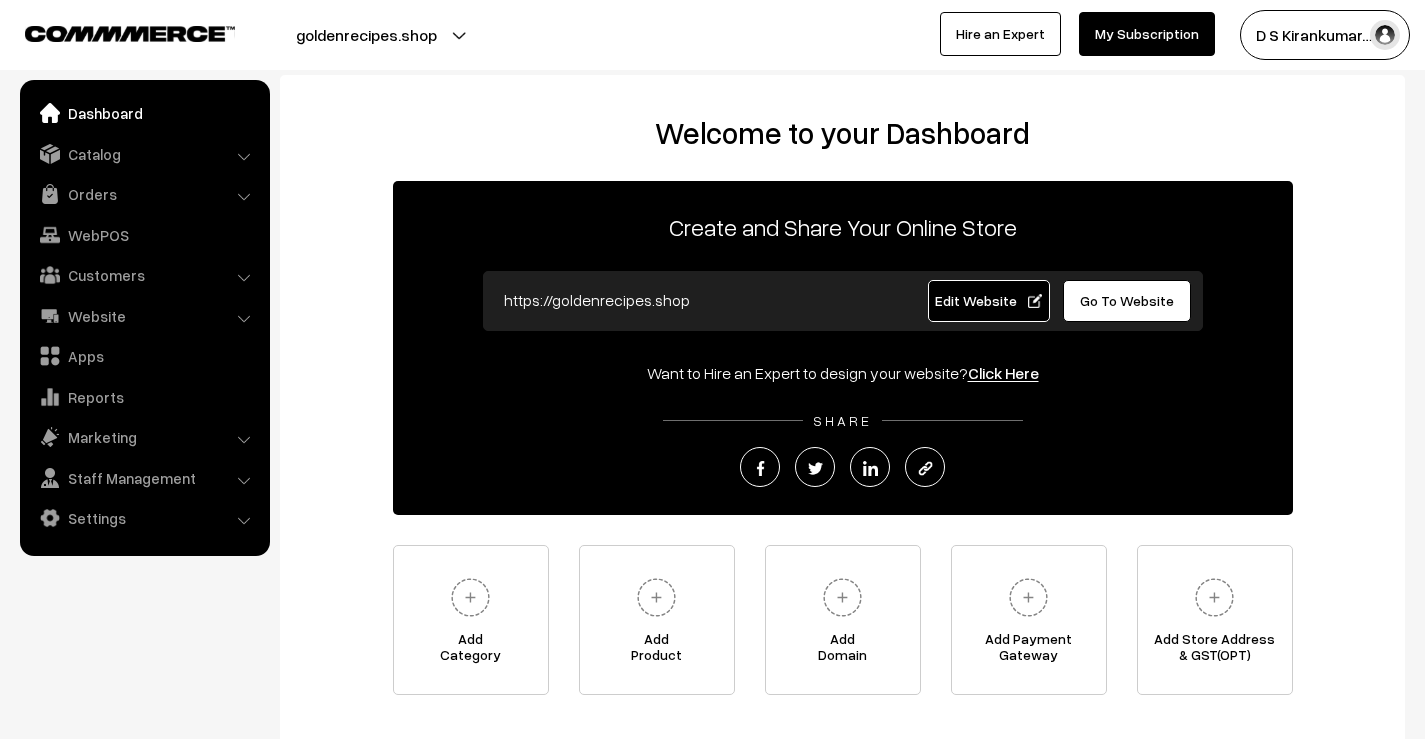 scroll, scrollTop: 0, scrollLeft: 0, axis: both 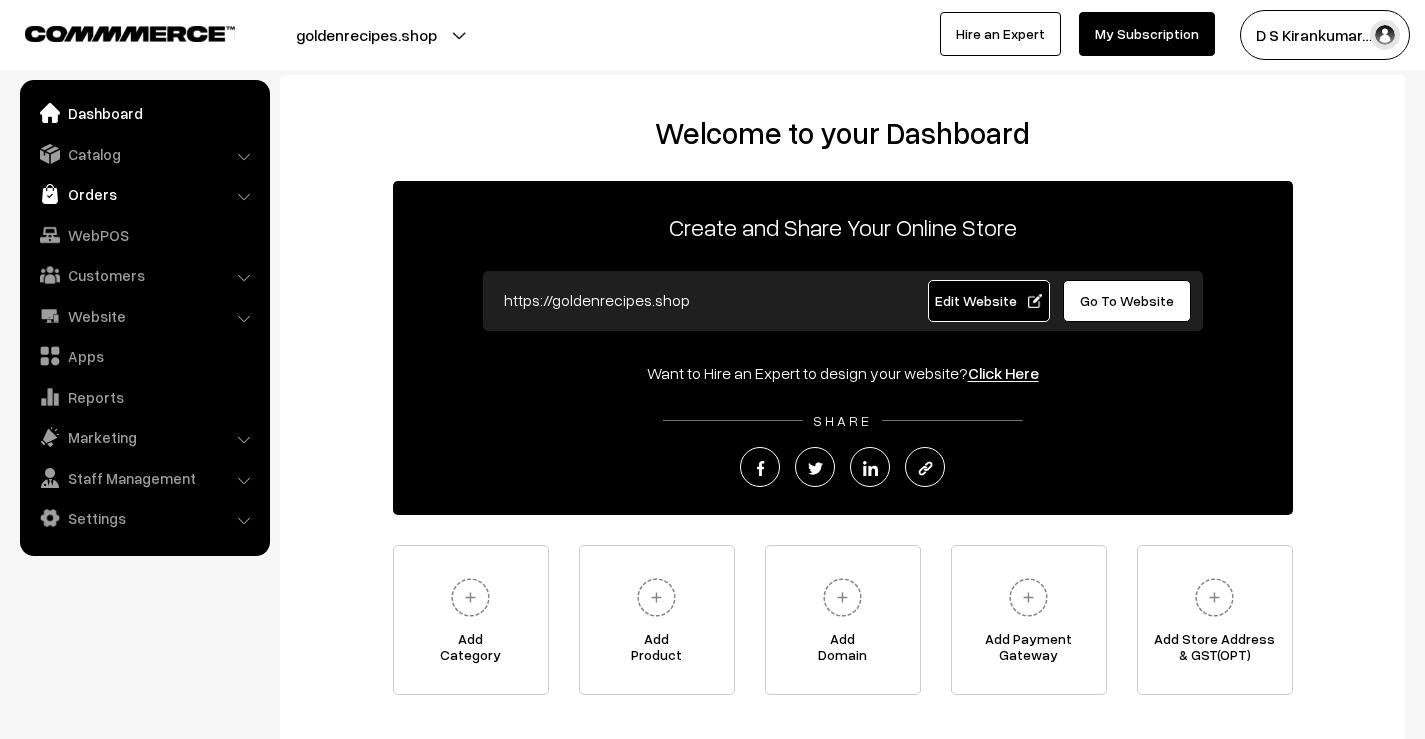 click on "Orders" at bounding box center [144, 194] 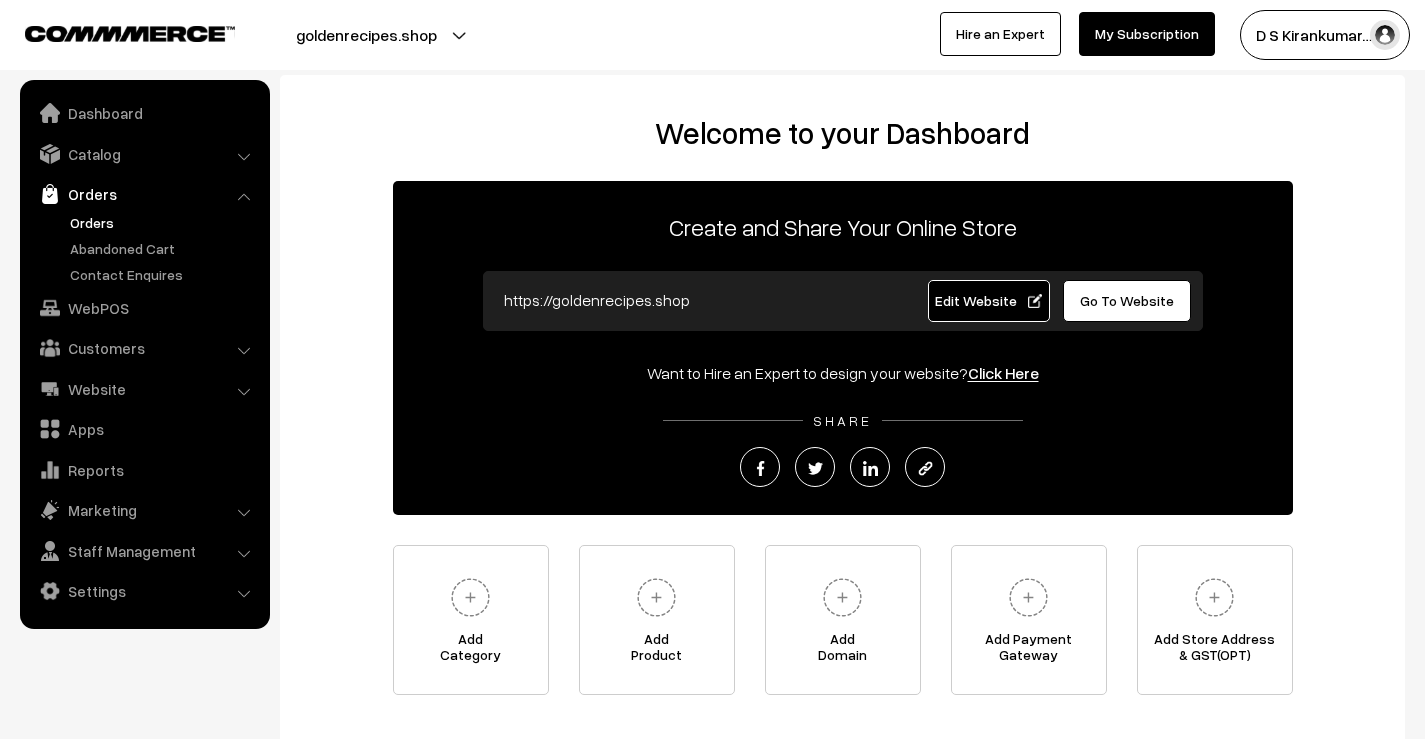 click on "Orders" at bounding box center (164, 222) 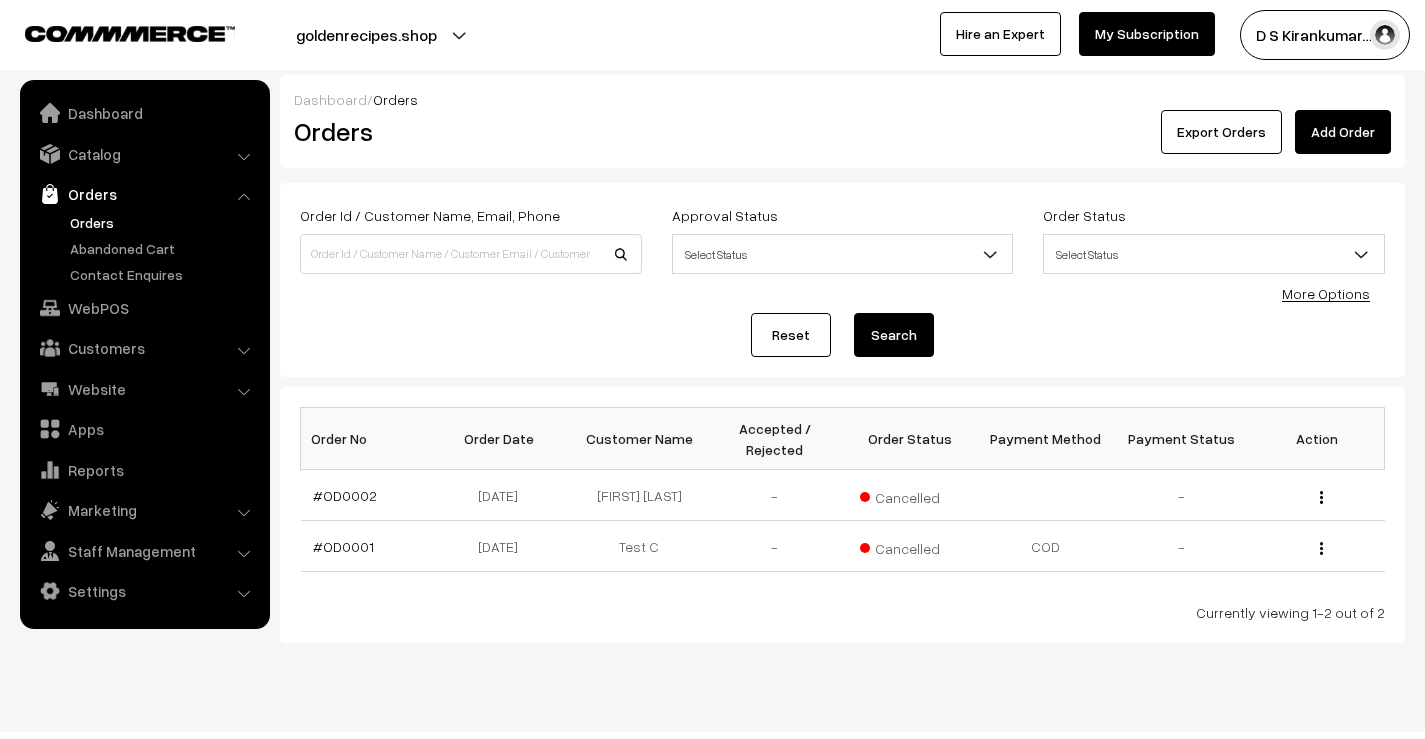 scroll, scrollTop: 0, scrollLeft: 0, axis: both 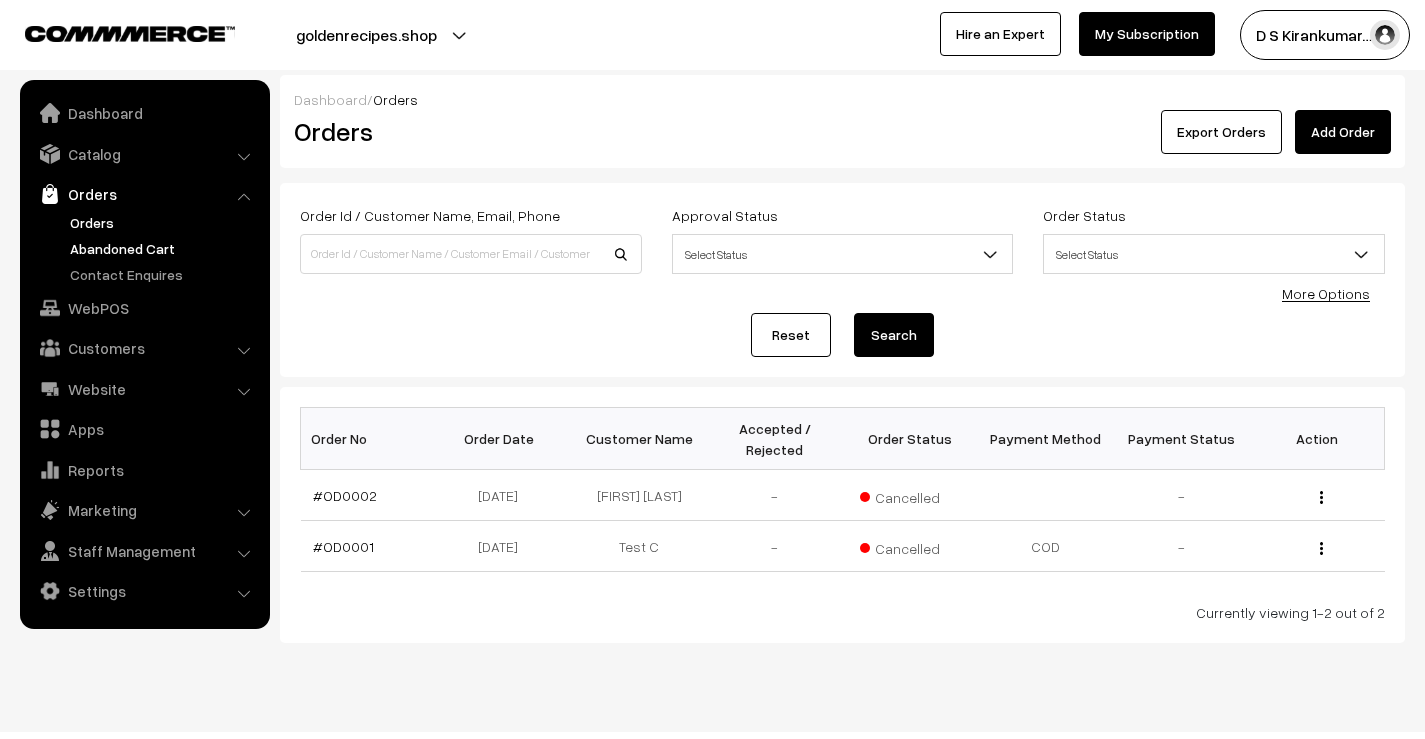 click on "Abandoned Cart" at bounding box center [164, 248] 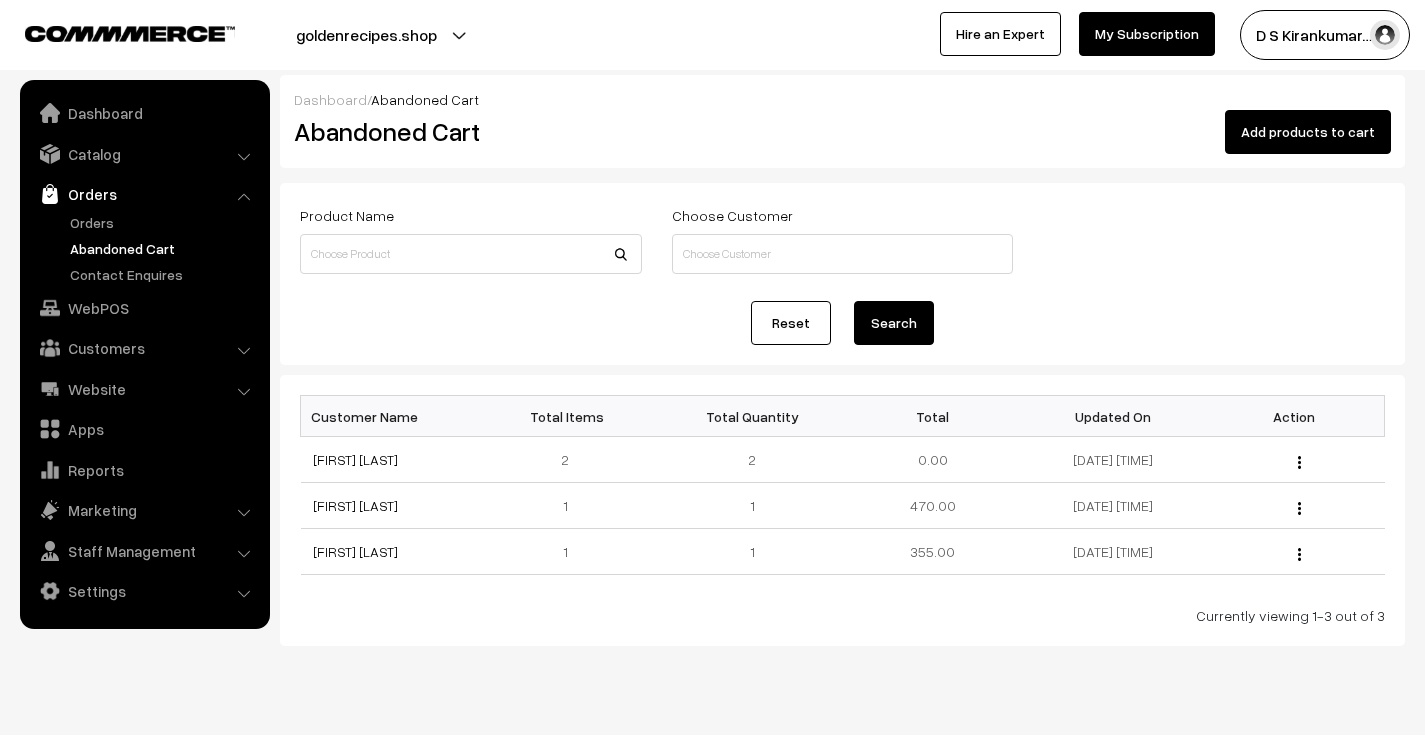 scroll, scrollTop: 0, scrollLeft: 0, axis: both 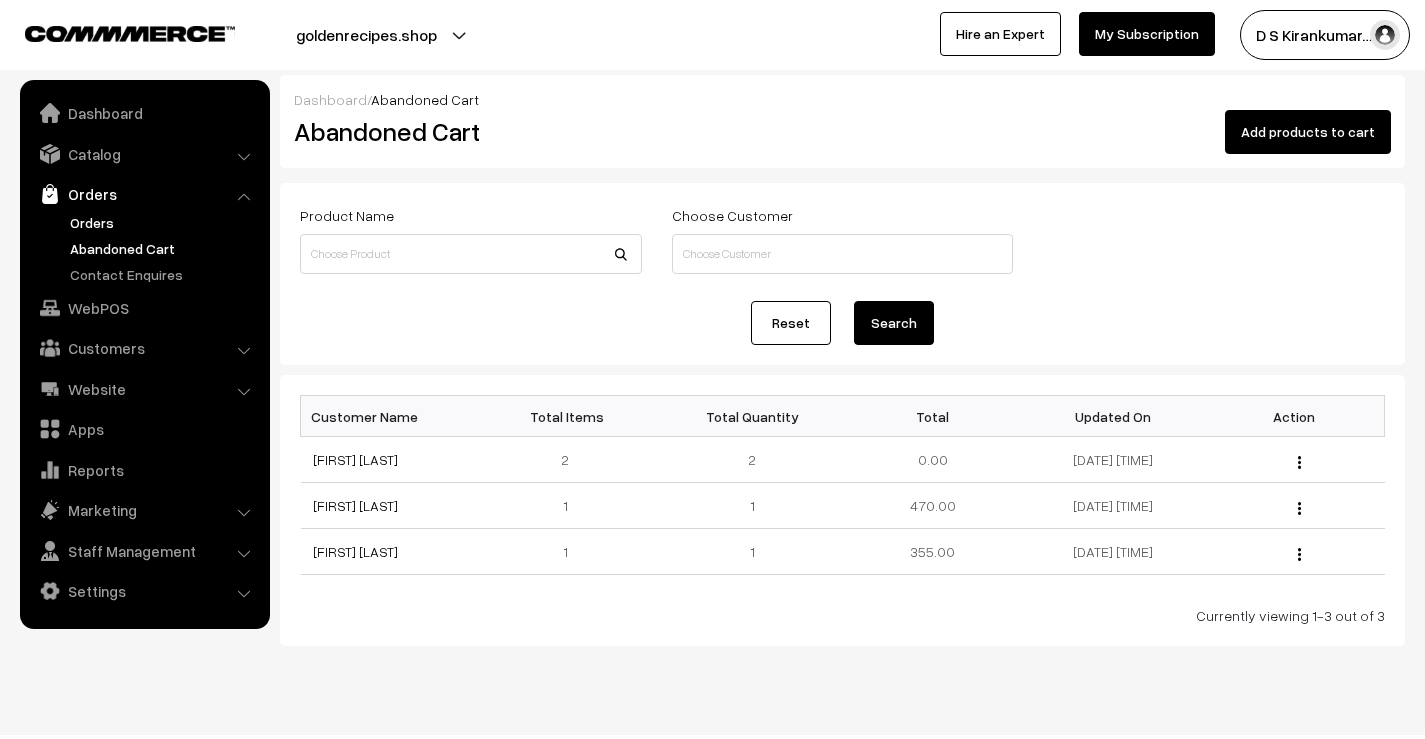 click on "Orders" at bounding box center (164, 222) 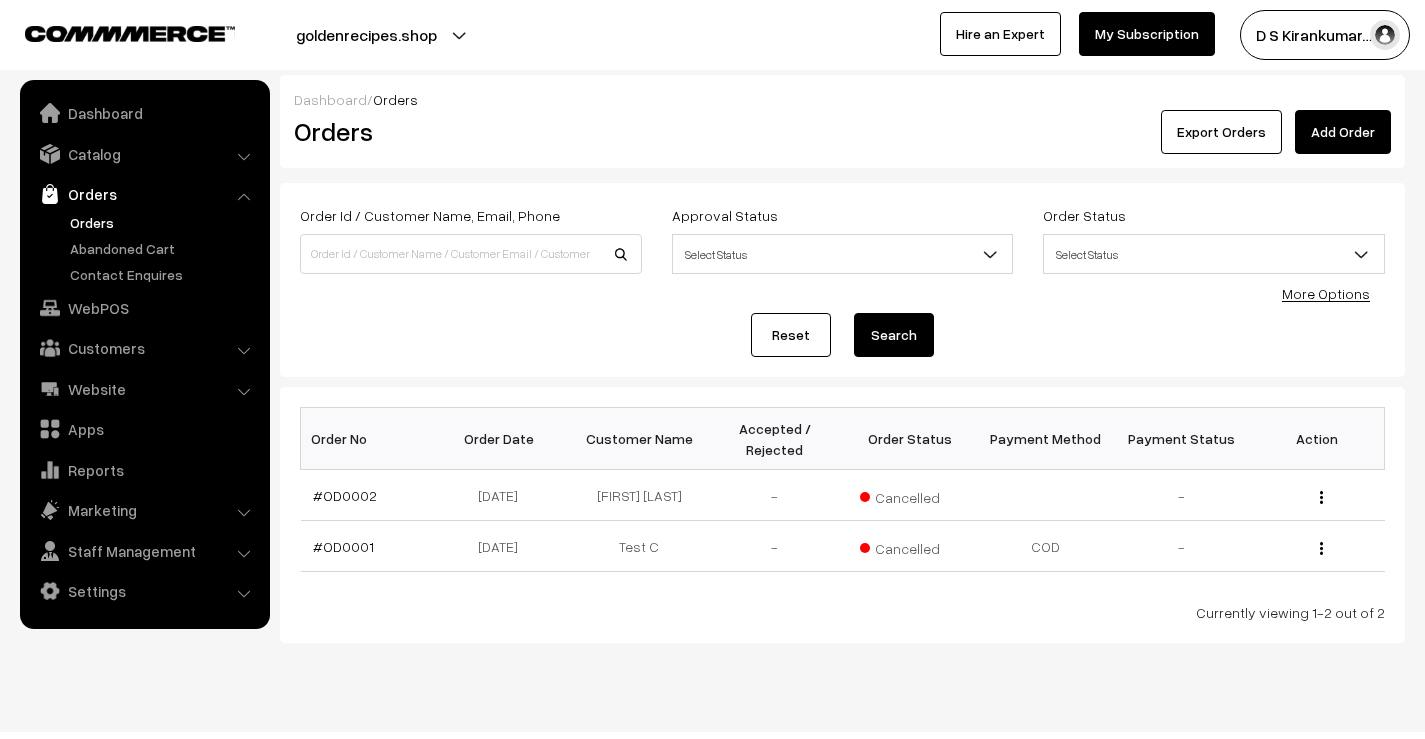 scroll, scrollTop: 0, scrollLeft: 0, axis: both 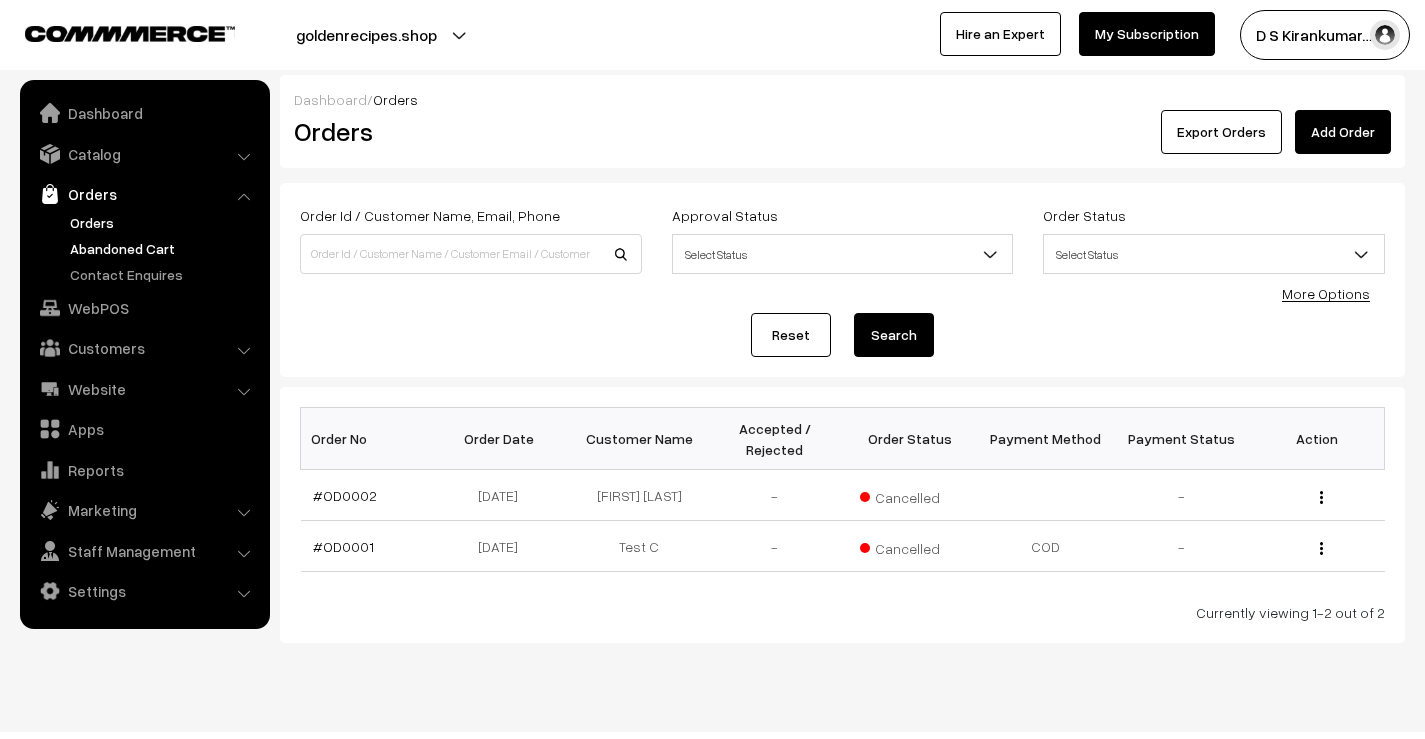 click on "Abandoned Cart" at bounding box center (164, 248) 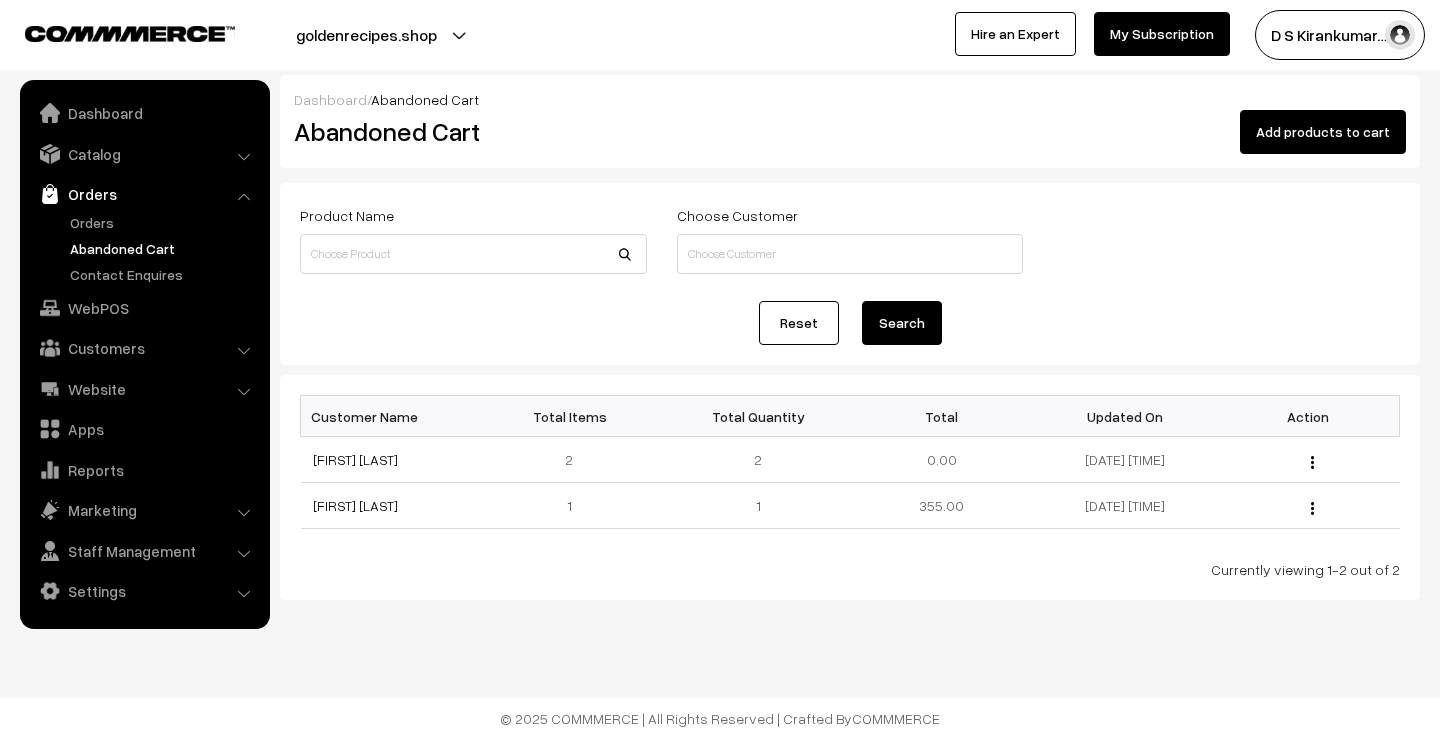 scroll, scrollTop: 0, scrollLeft: 0, axis: both 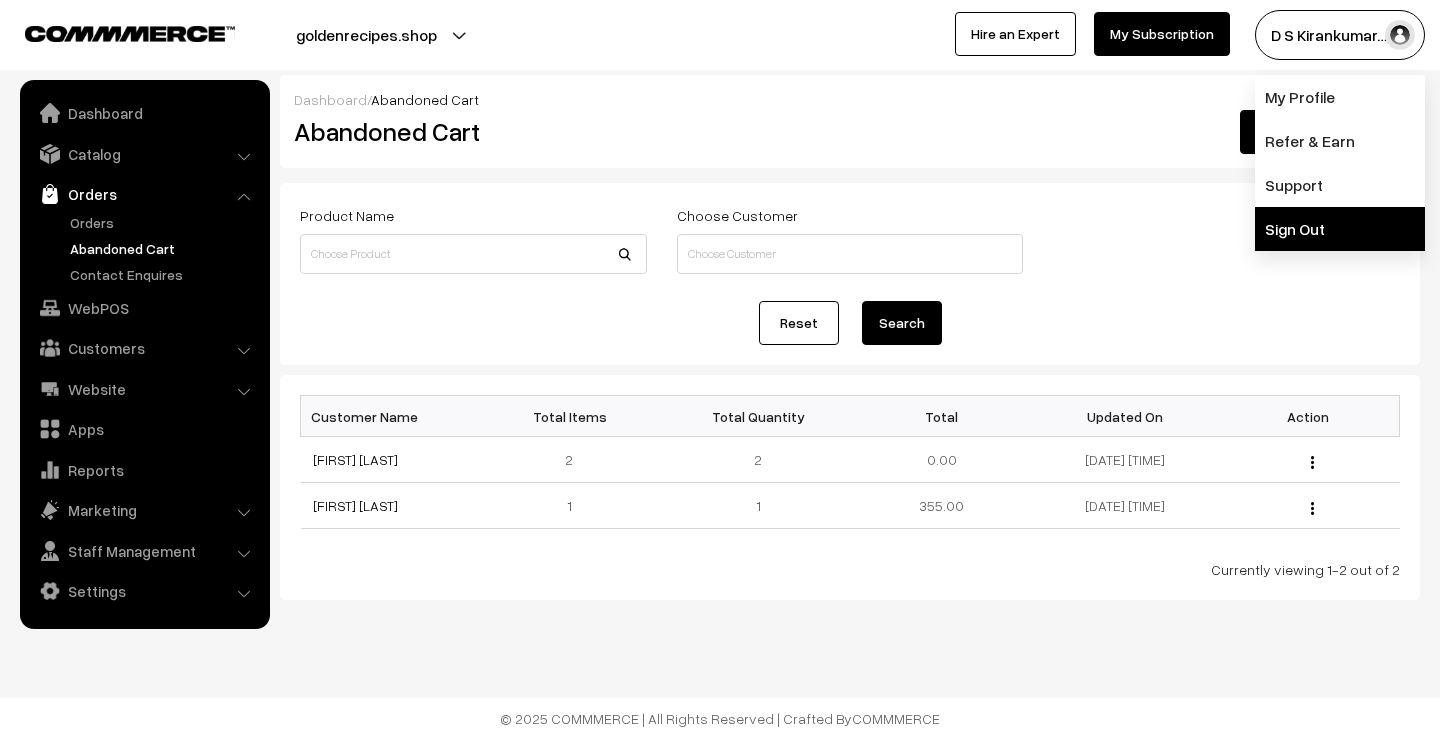 click on "Sign Out" at bounding box center (1340, 229) 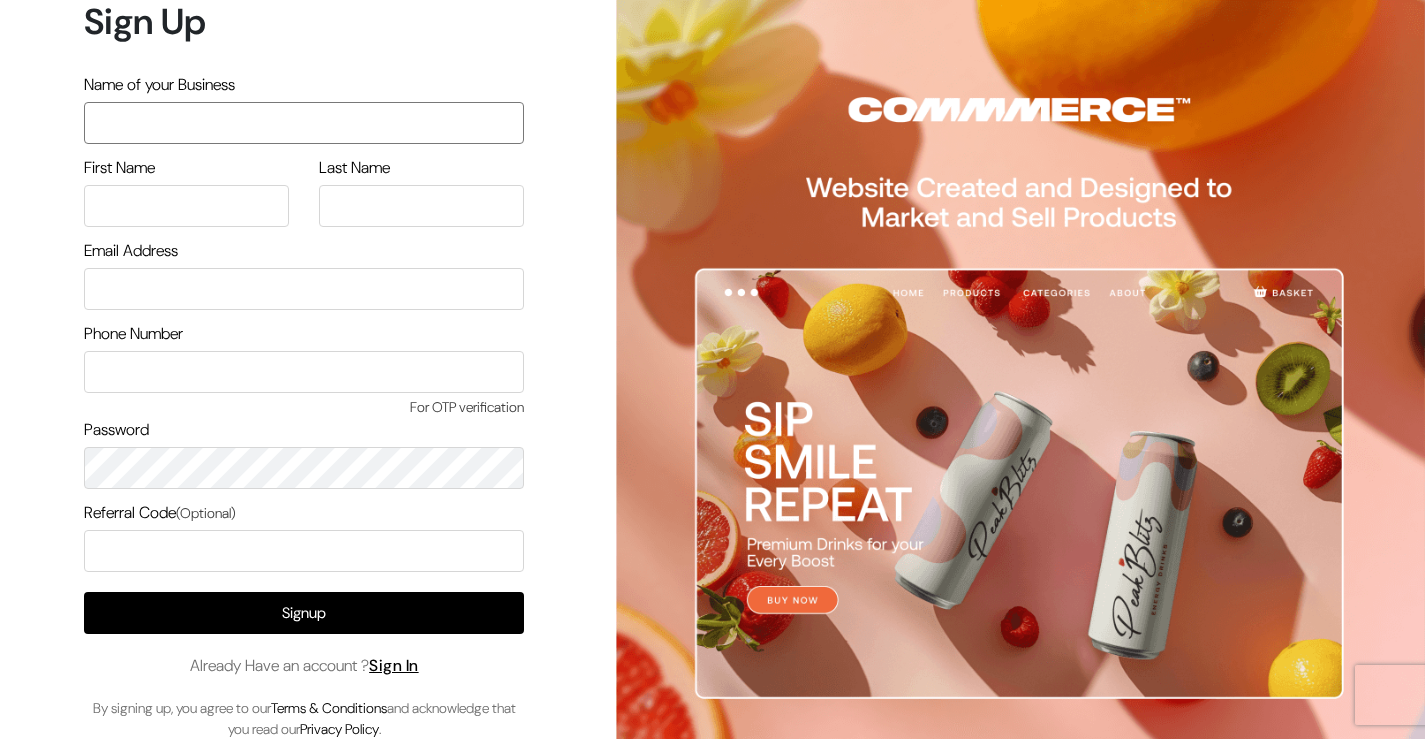 scroll, scrollTop: 0, scrollLeft: 0, axis: both 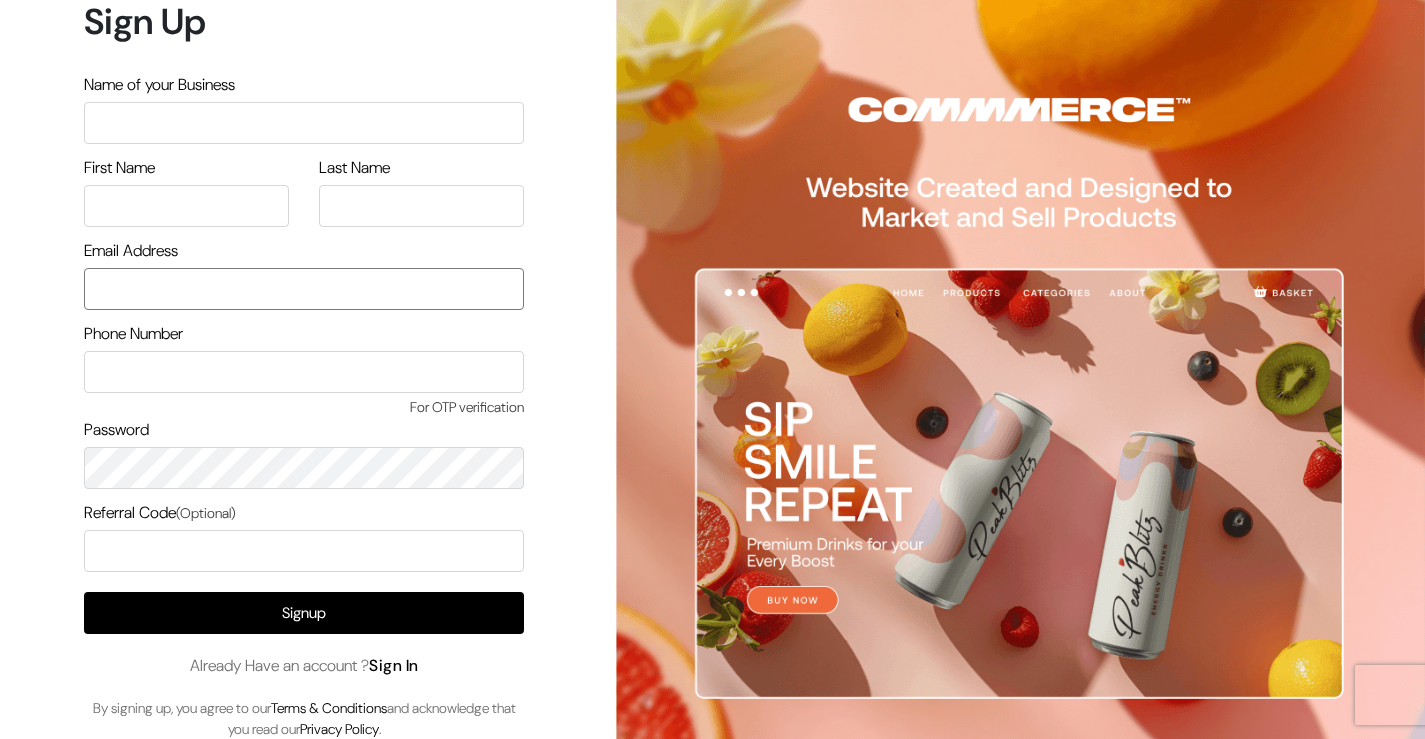 type on "Kirankumardsbdm@gmail.com" 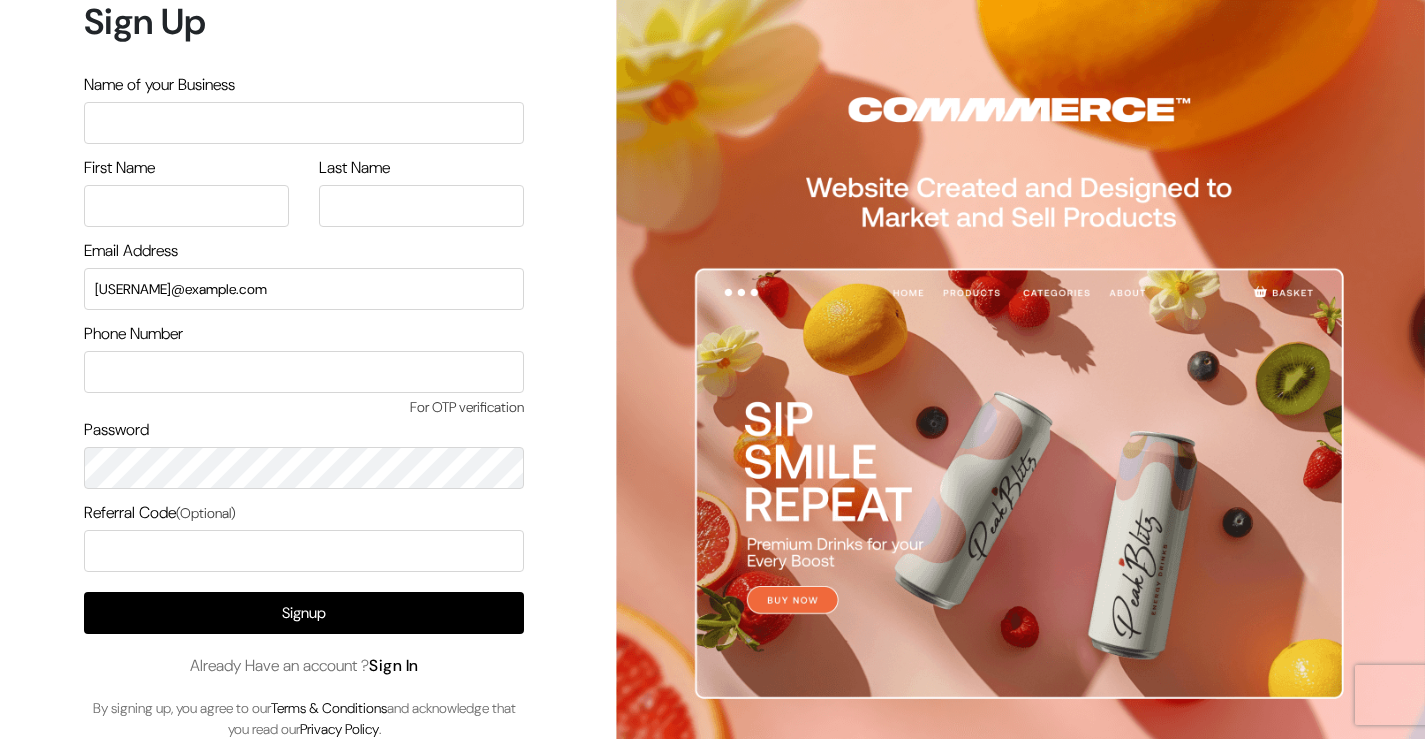 click on "Sign In" at bounding box center [394, 665] 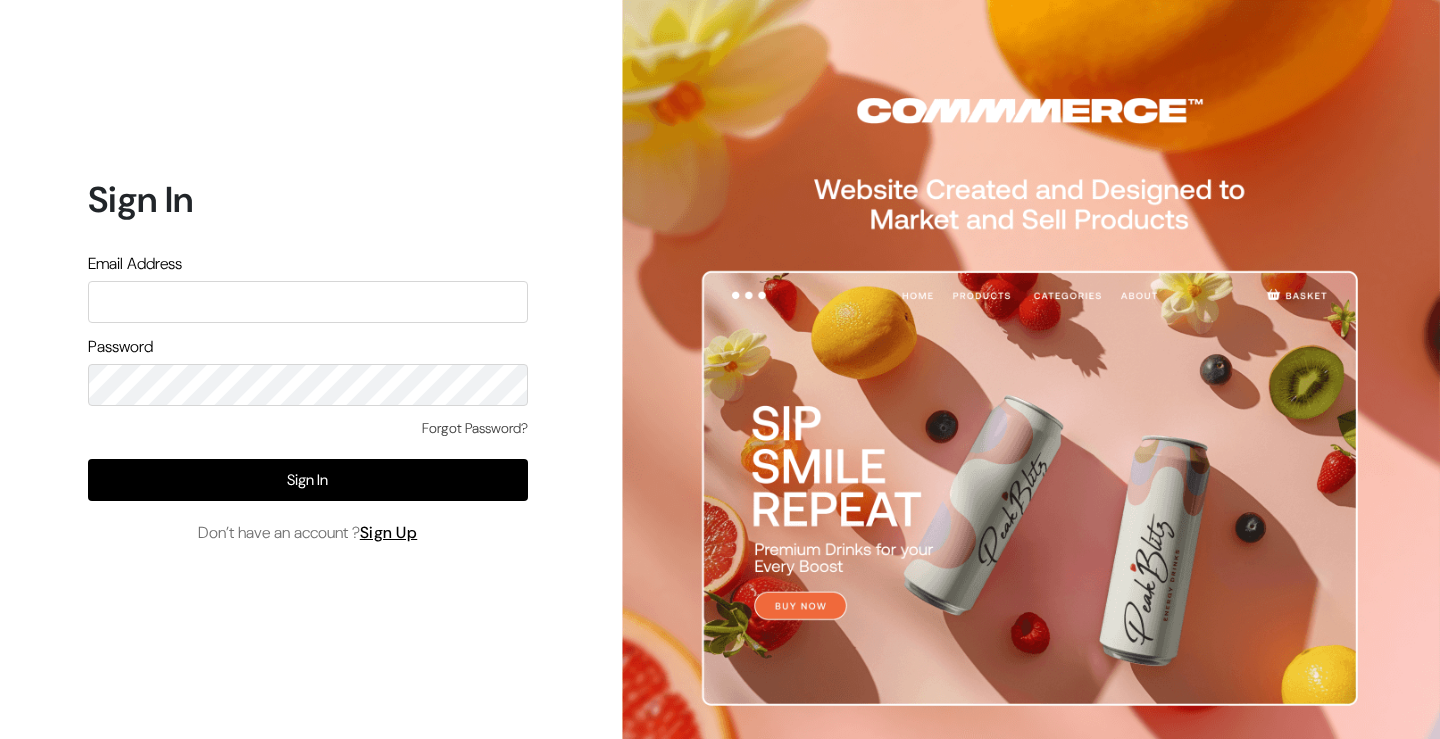 scroll, scrollTop: 0, scrollLeft: 0, axis: both 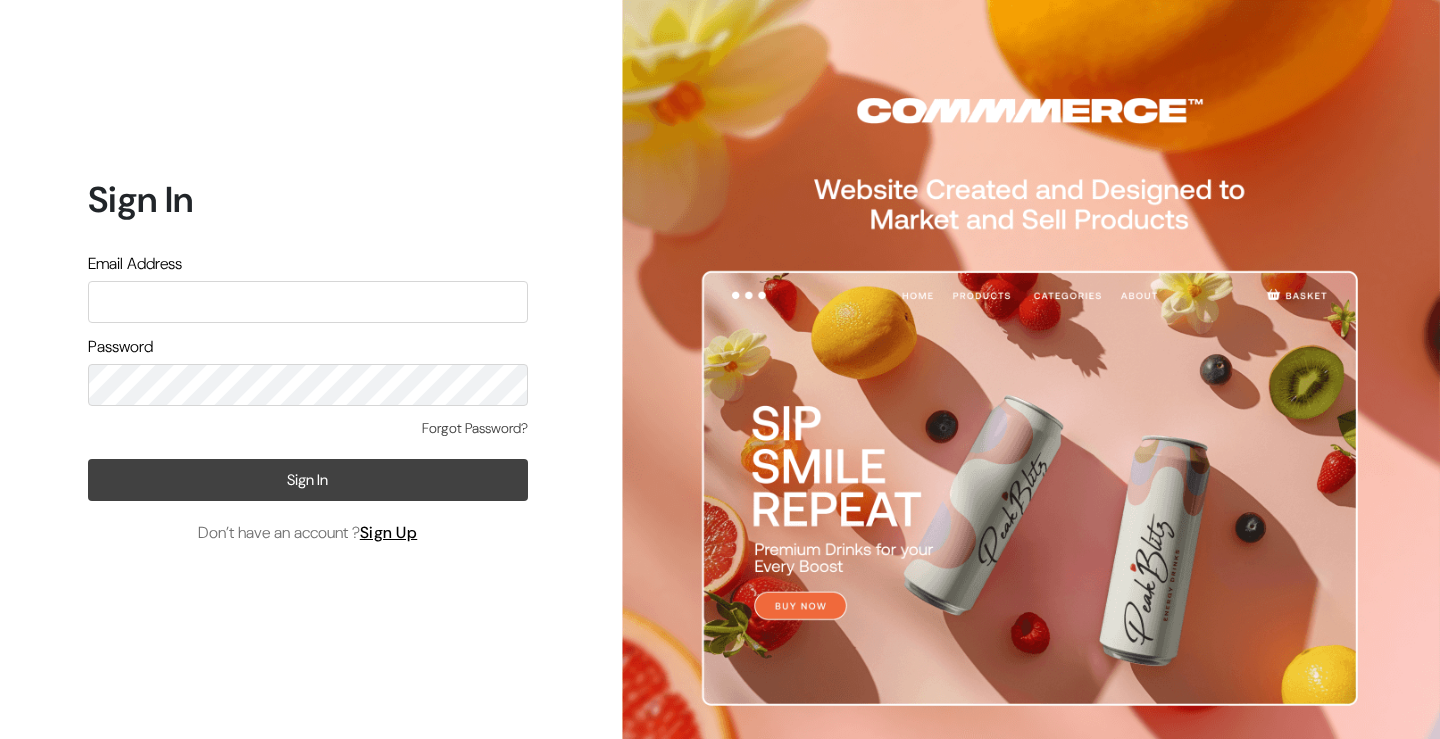 type on "Kirankumardsbdm@gmail.com" 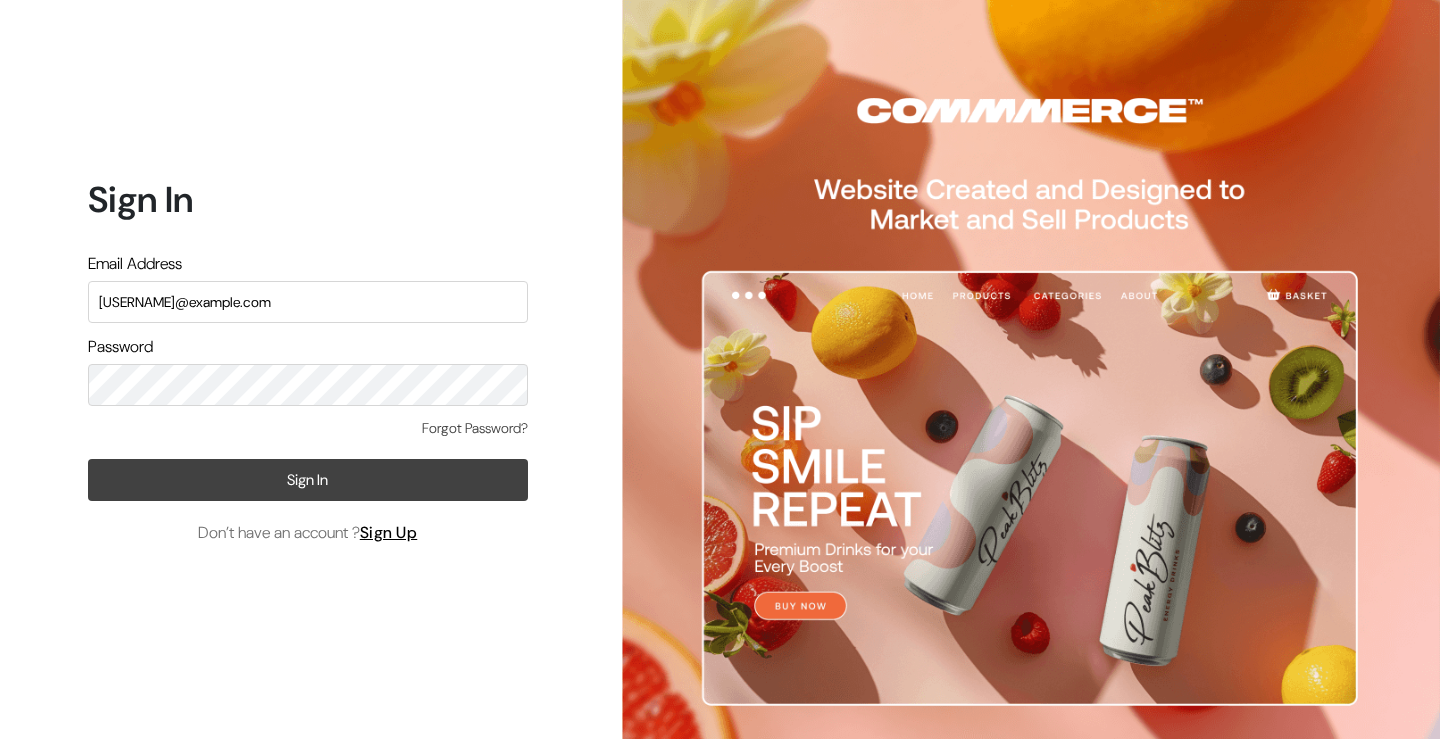 click on "Sign In" at bounding box center [308, 480] 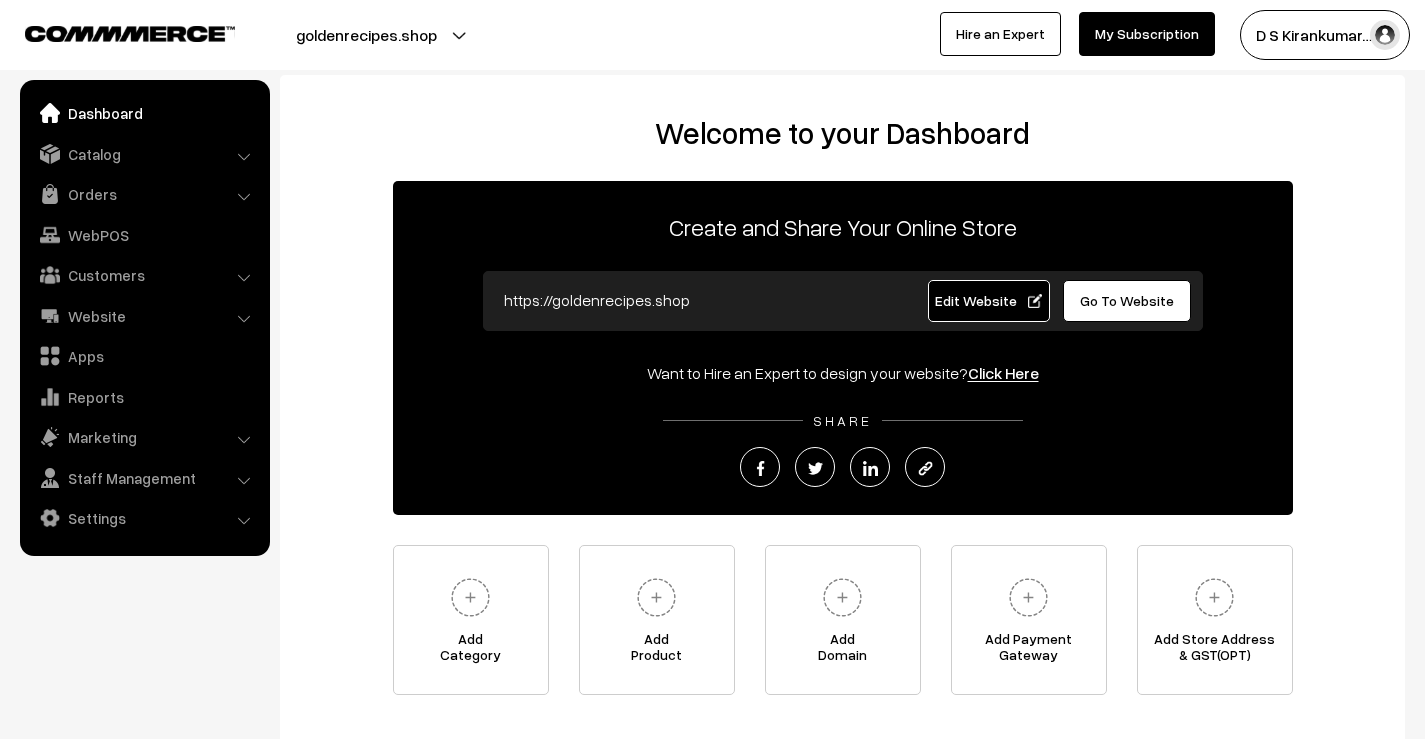 scroll, scrollTop: 0, scrollLeft: 0, axis: both 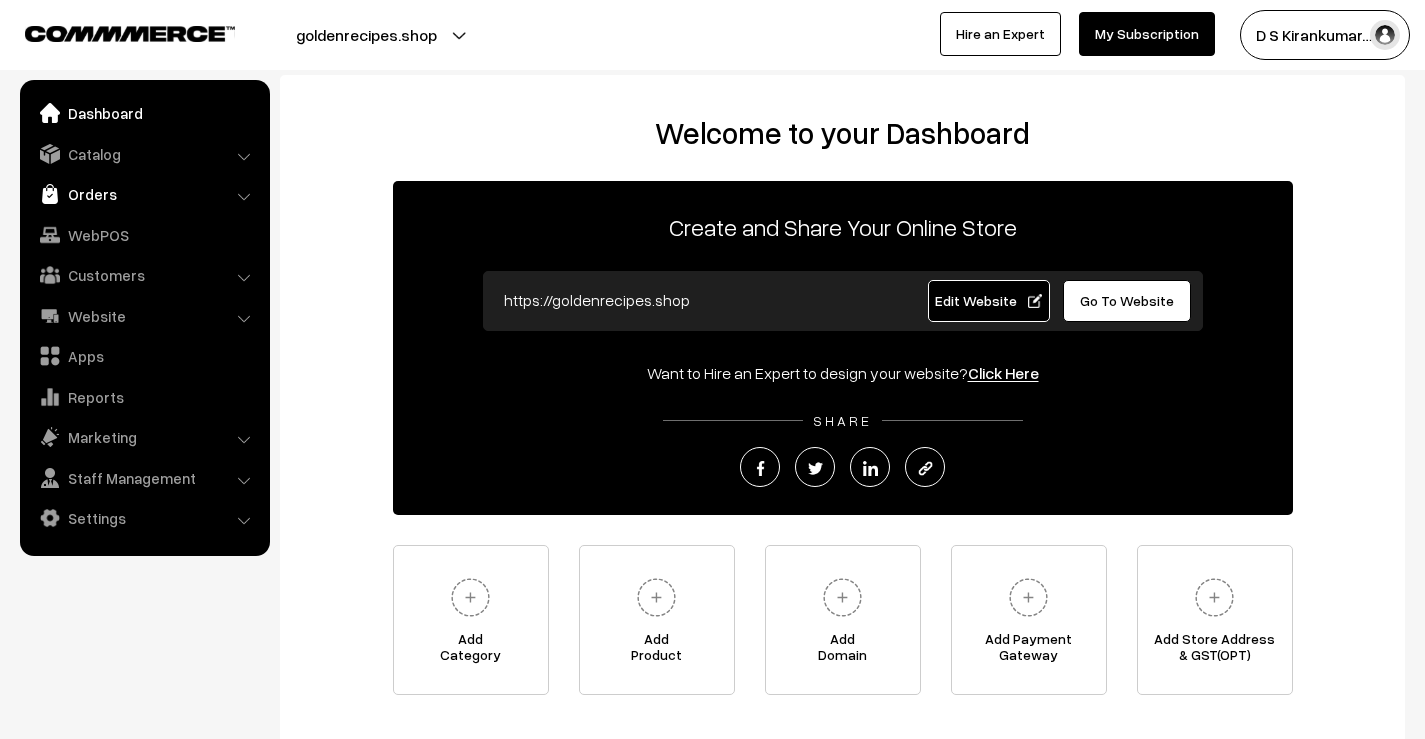 click on "Orders" at bounding box center (144, 194) 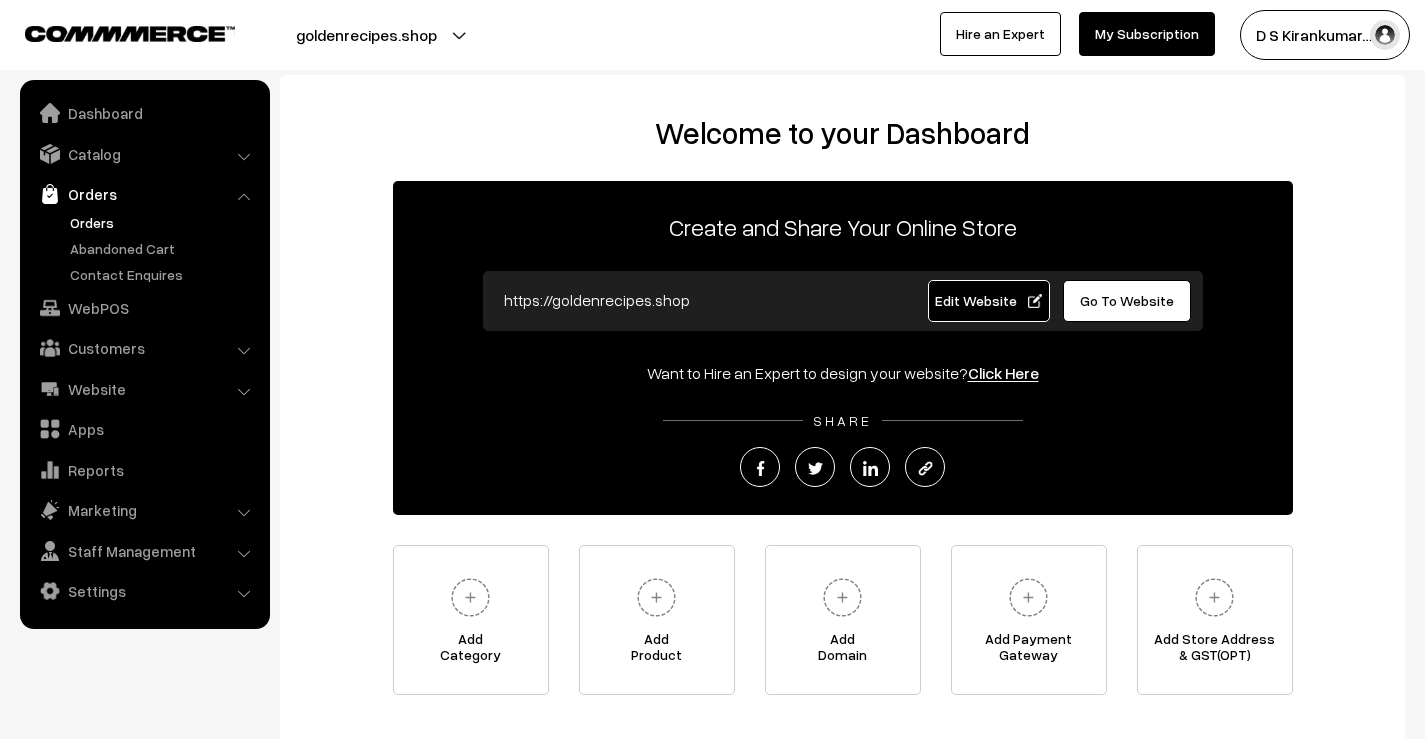 click on "Orders" at bounding box center (164, 222) 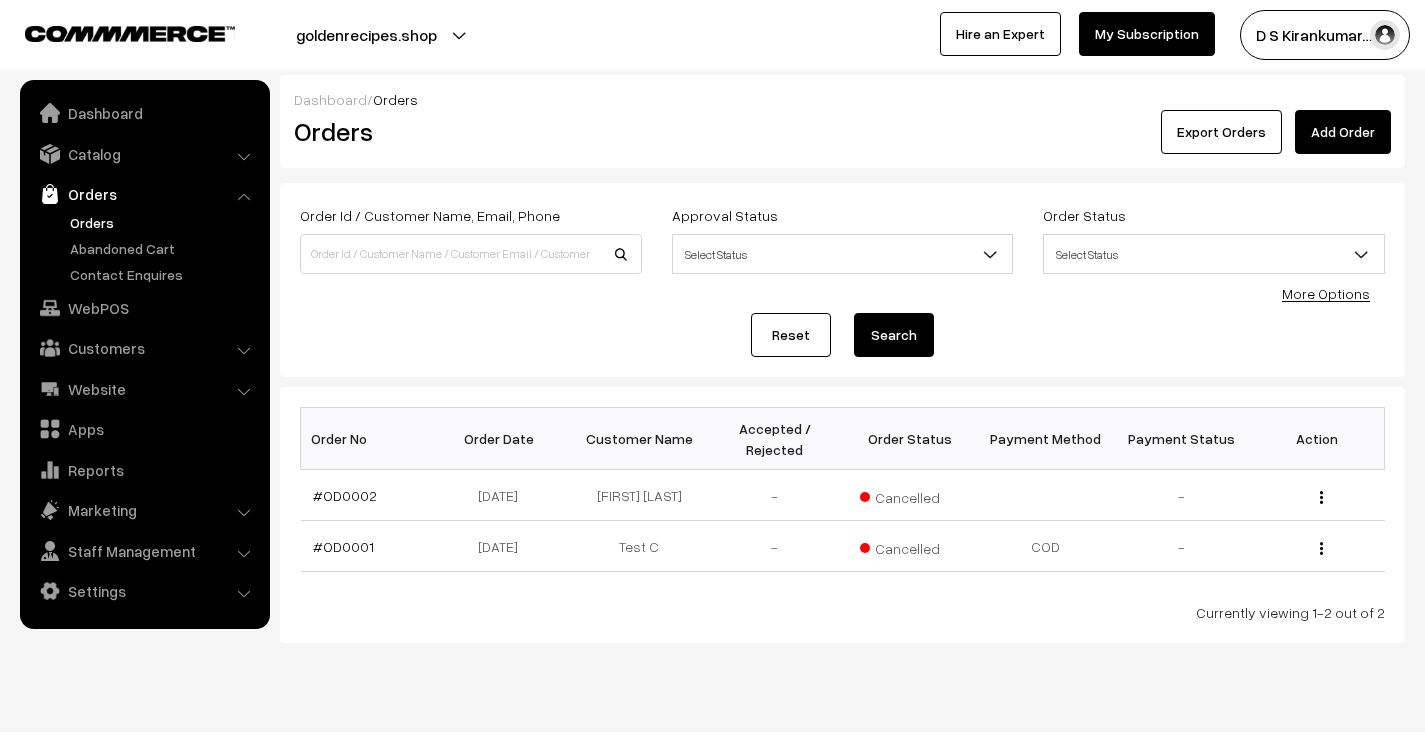 scroll, scrollTop: 0, scrollLeft: 0, axis: both 